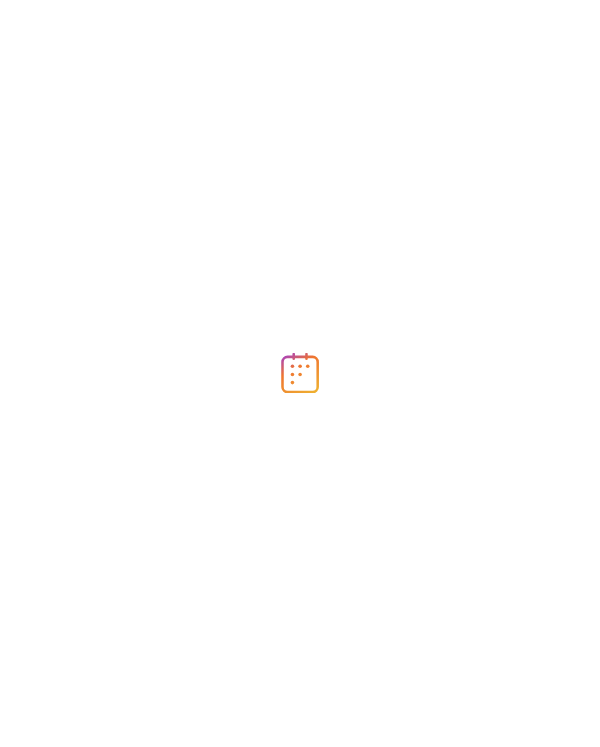 scroll, scrollTop: 0, scrollLeft: 0, axis: both 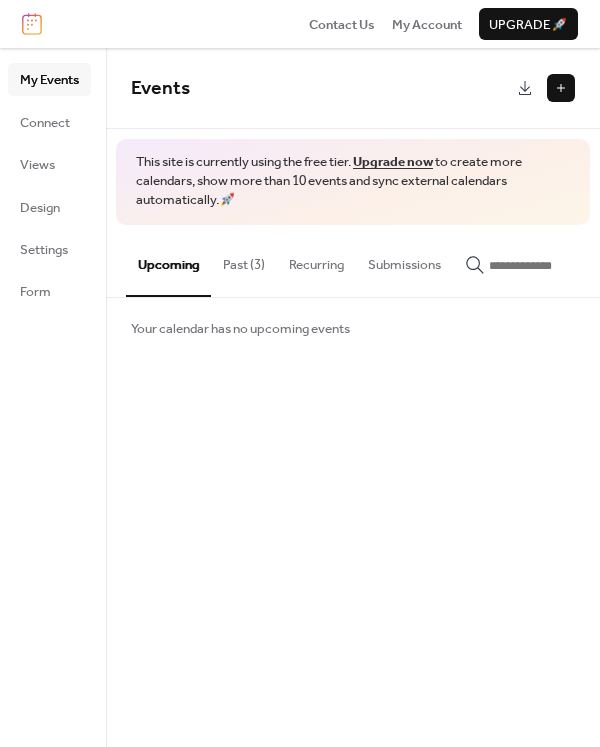 click at bounding box center (561, 88) 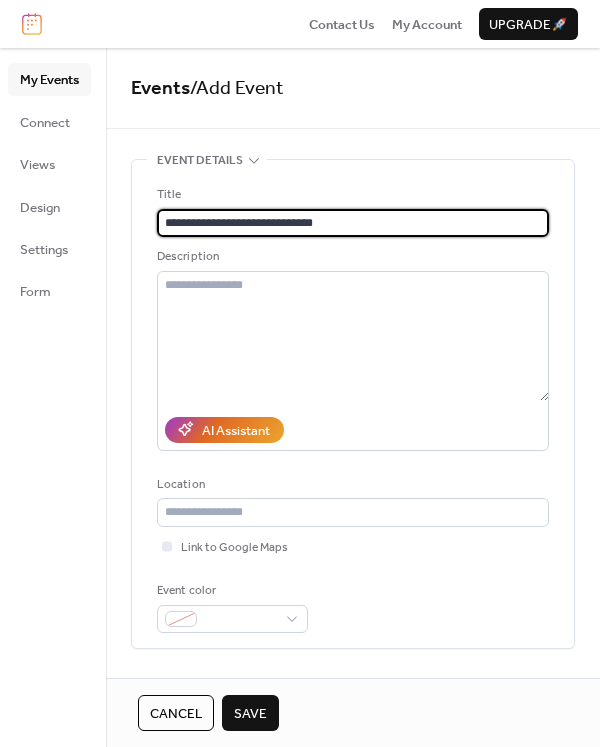 type on "**********" 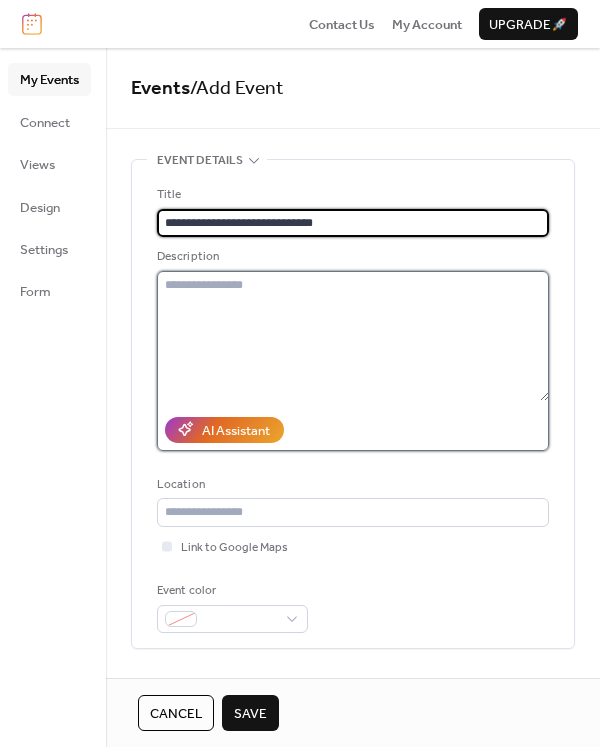 click at bounding box center [353, 336] 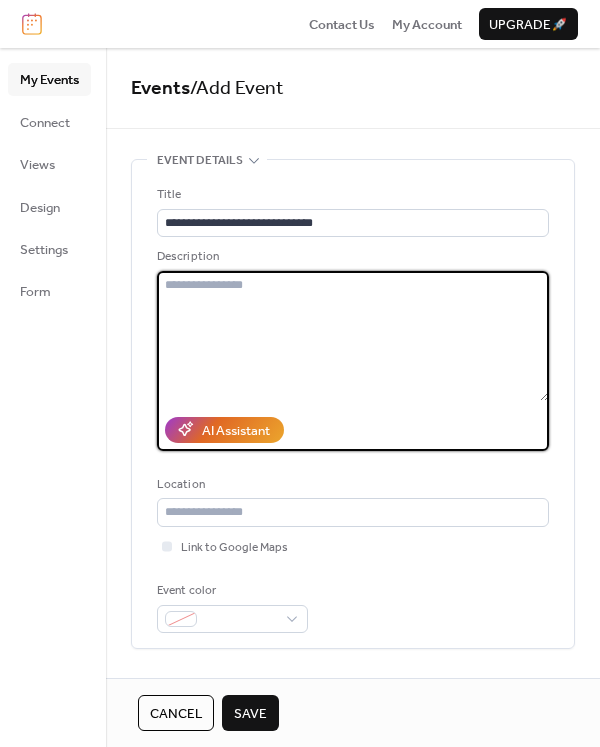 paste on "**********" 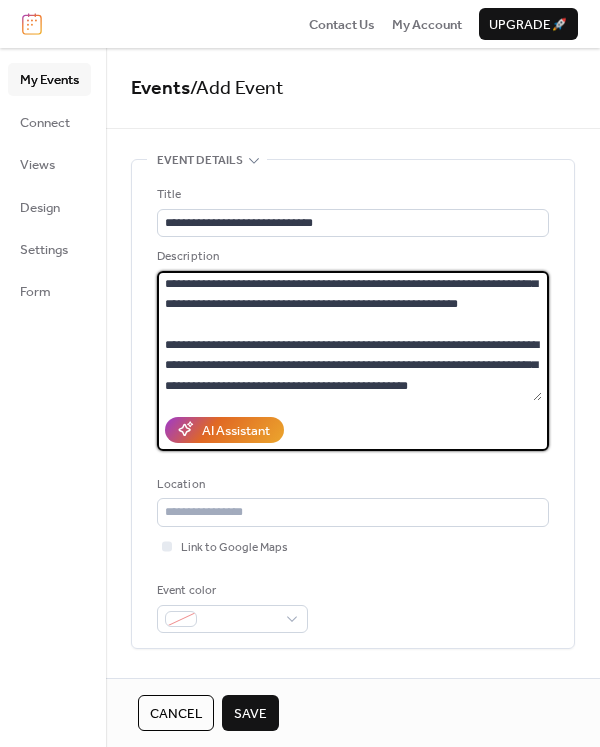 scroll, scrollTop: 102, scrollLeft: 0, axis: vertical 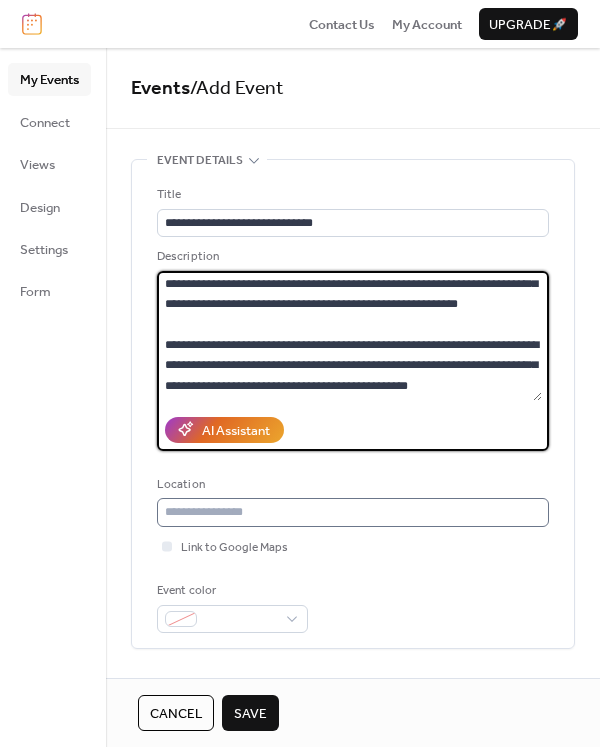 type on "**********" 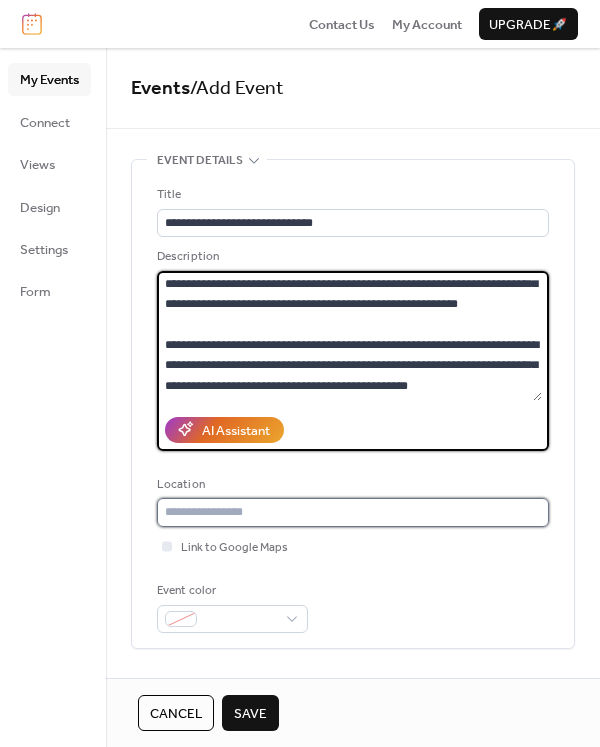 click at bounding box center [353, 512] 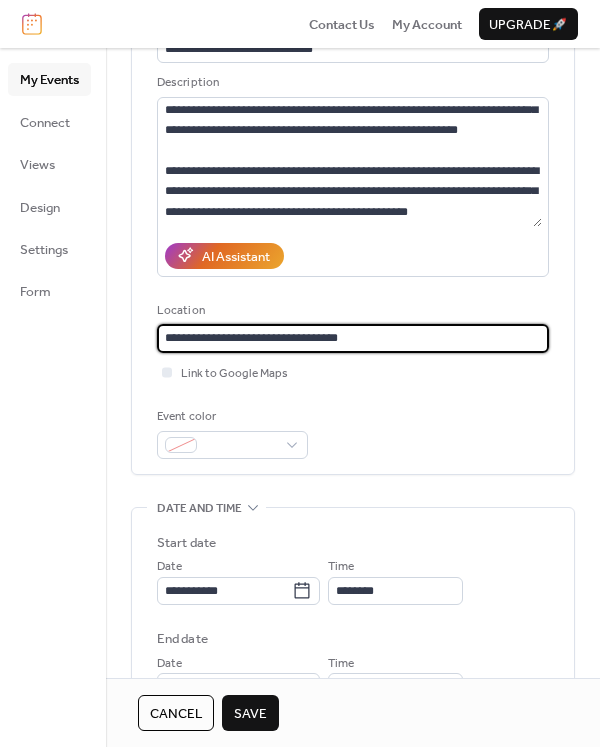 scroll, scrollTop: 203, scrollLeft: 0, axis: vertical 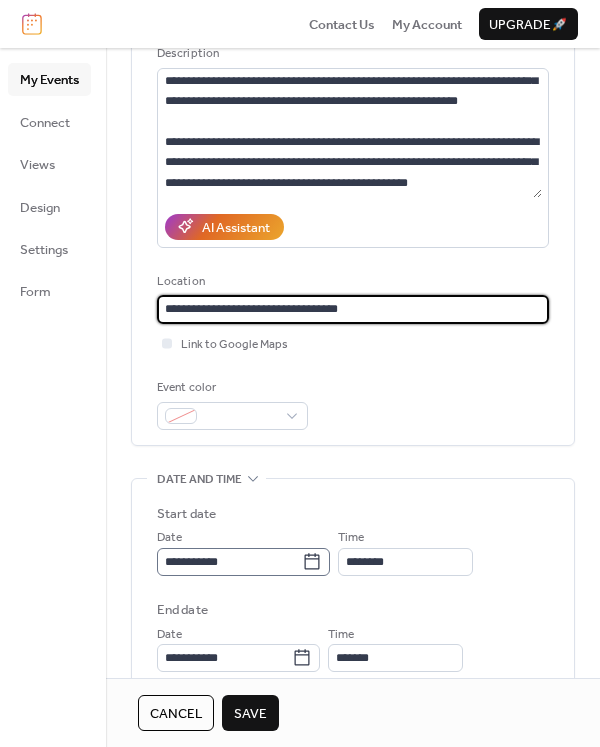 type on "**********" 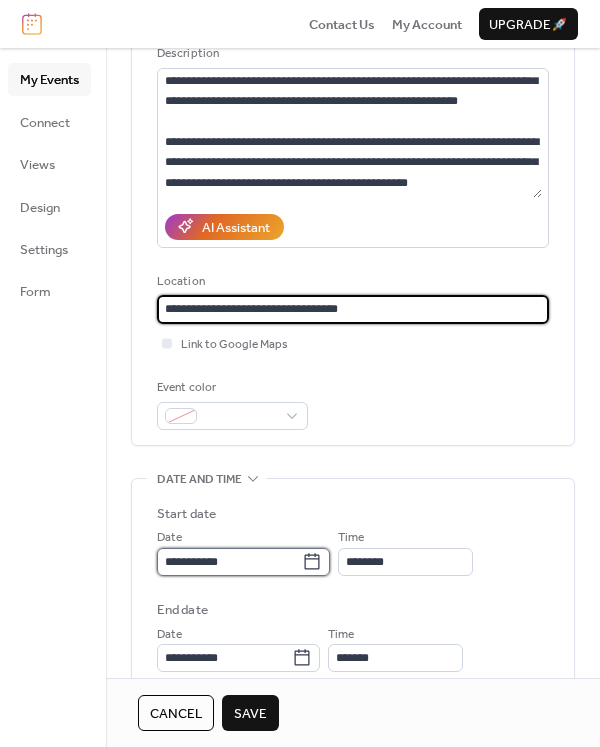 click on "**********" at bounding box center [229, 562] 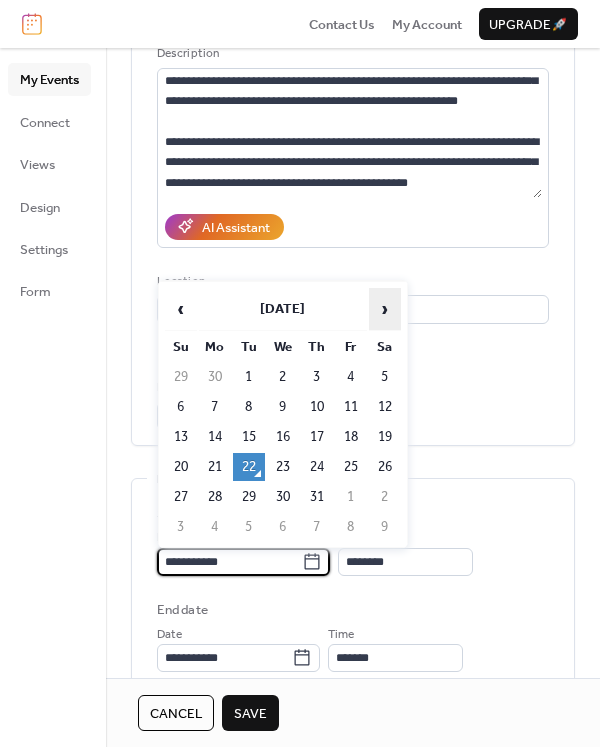scroll, scrollTop: 0, scrollLeft: 0, axis: both 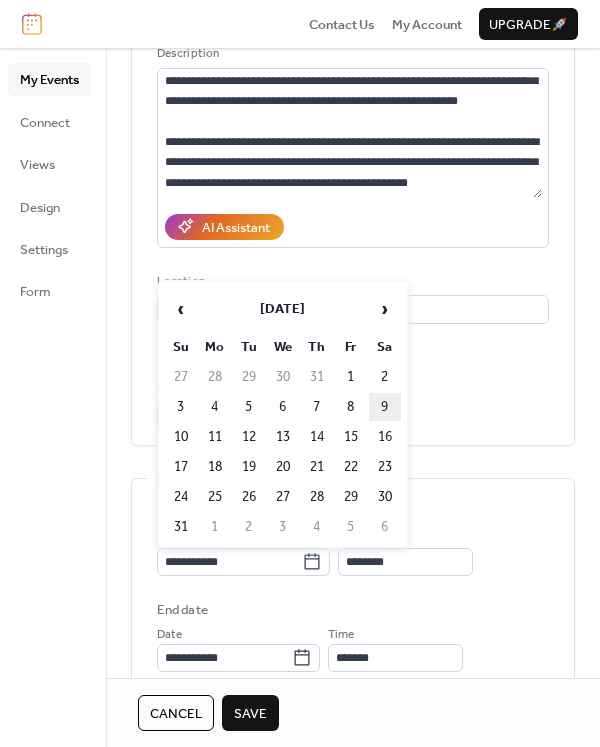 click on "9" at bounding box center (385, 407) 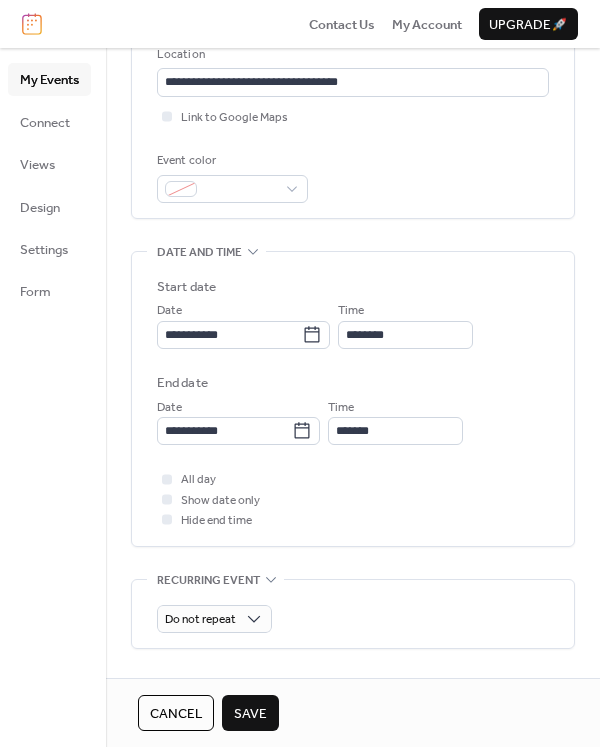 scroll, scrollTop: 428, scrollLeft: 0, axis: vertical 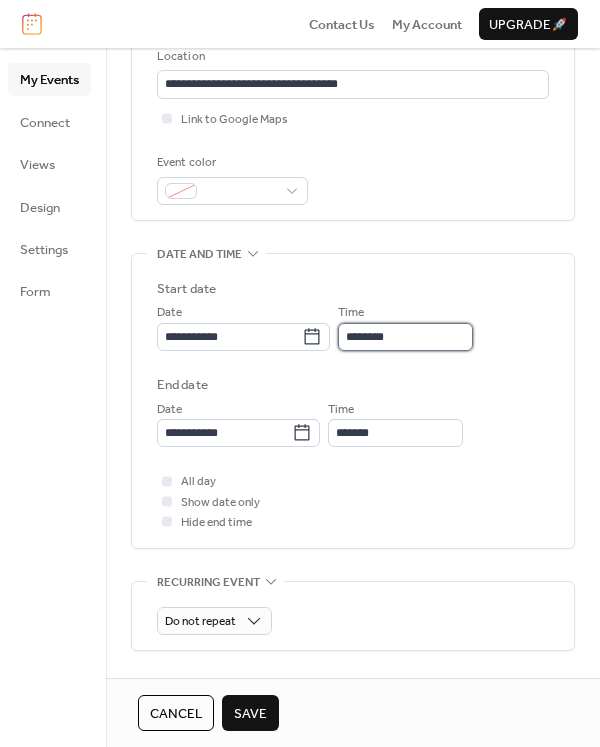 click on "********" at bounding box center (405, 337) 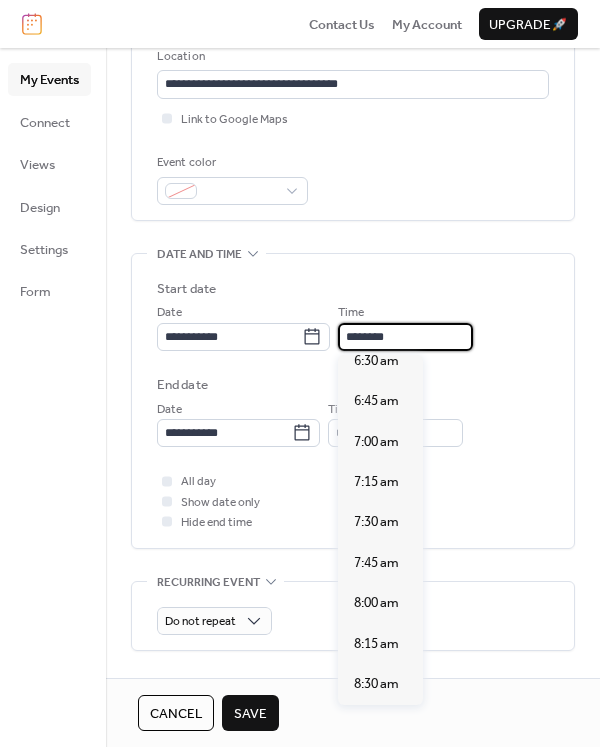 scroll, scrollTop: 1079, scrollLeft: 0, axis: vertical 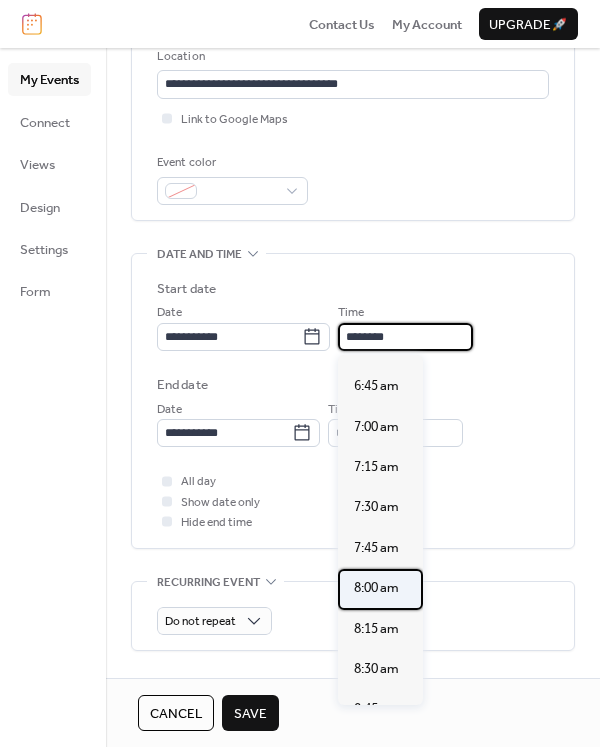 click on "8:00 am" at bounding box center [376, 588] 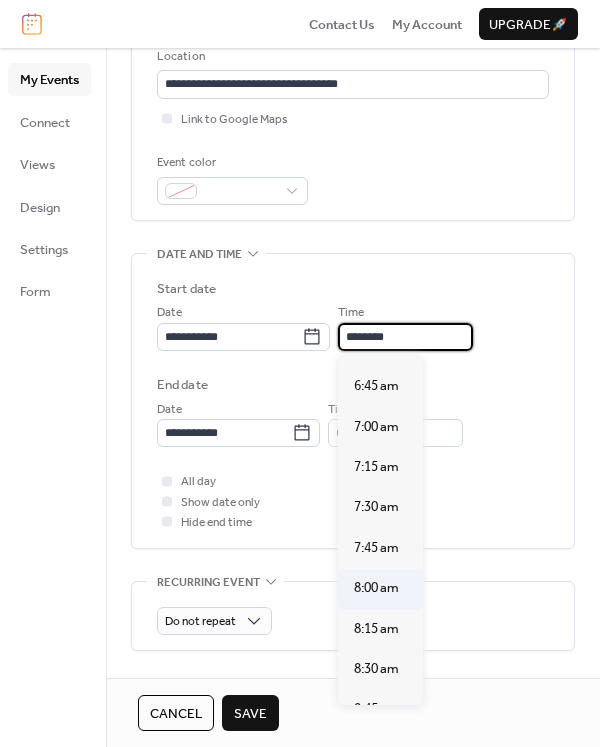 type on "*******" 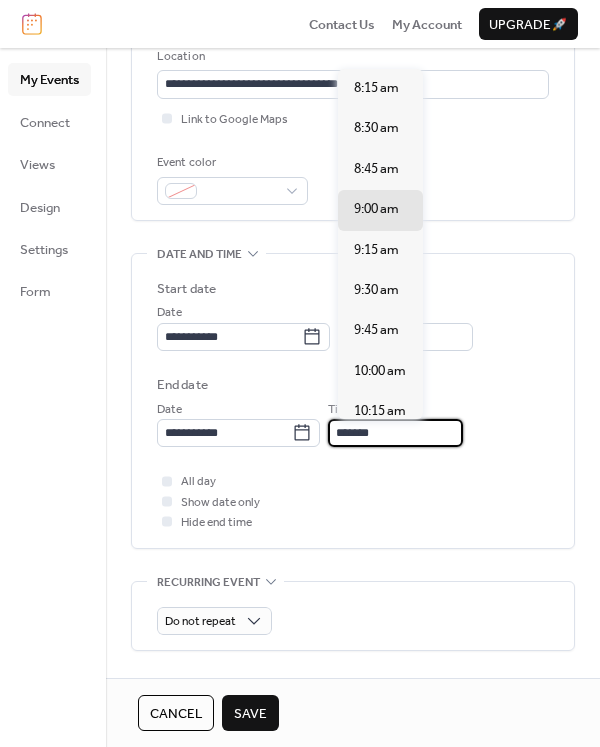 click on "*******" at bounding box center (395, 433) 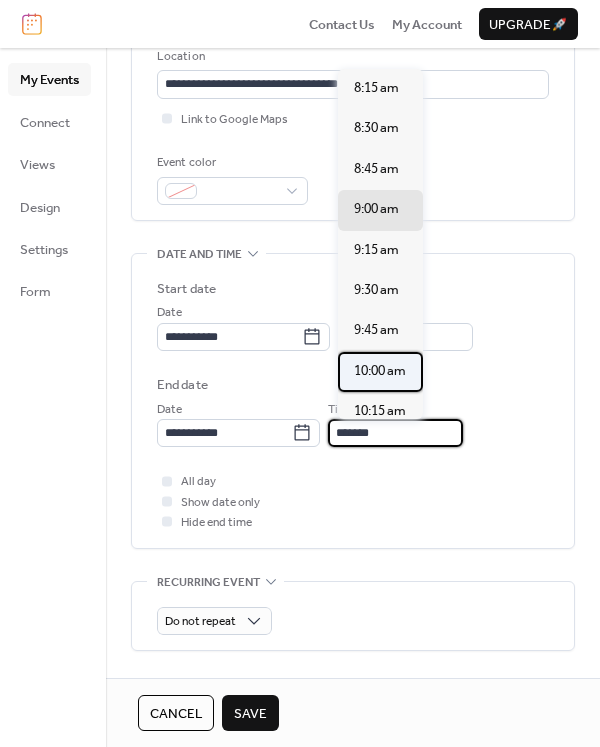 click on "10:00 am" at bounding box center [380, 371] 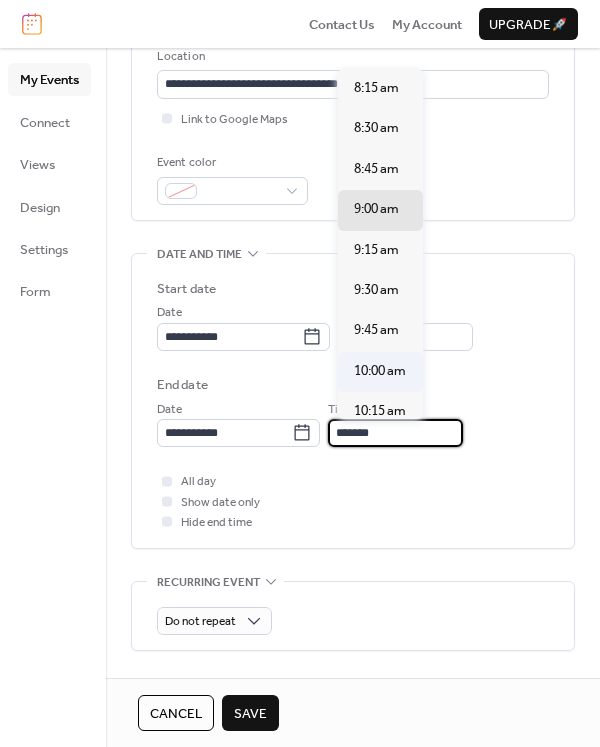 type on "********" 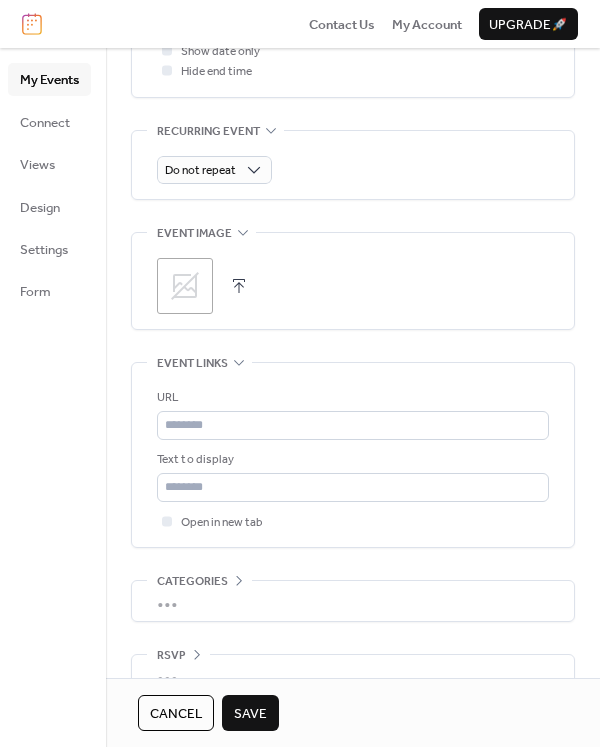 scroll, scrollTop: 880, scrollLeft: 0, axis: vertical 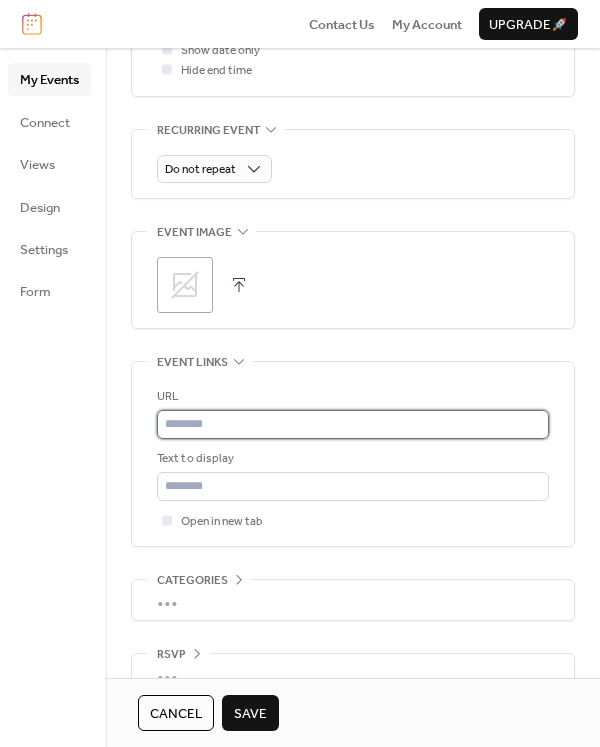 click at bounding box center (353, 424) 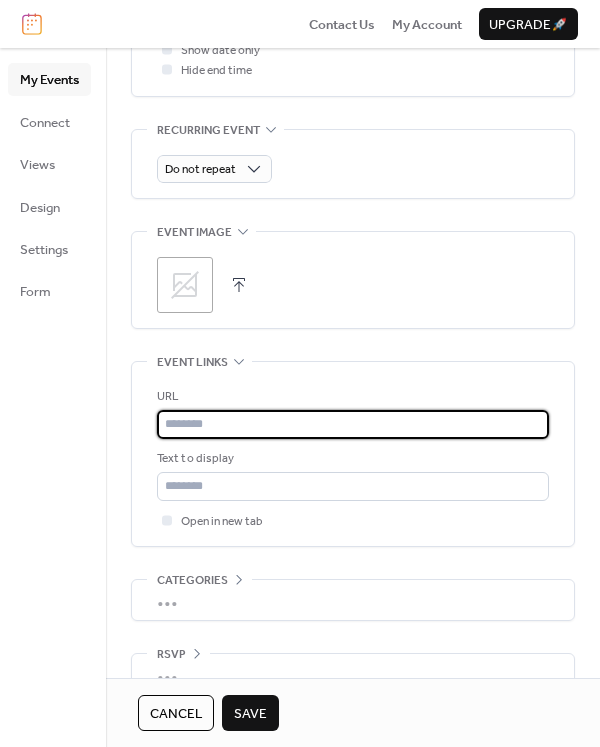 paste on "**********" 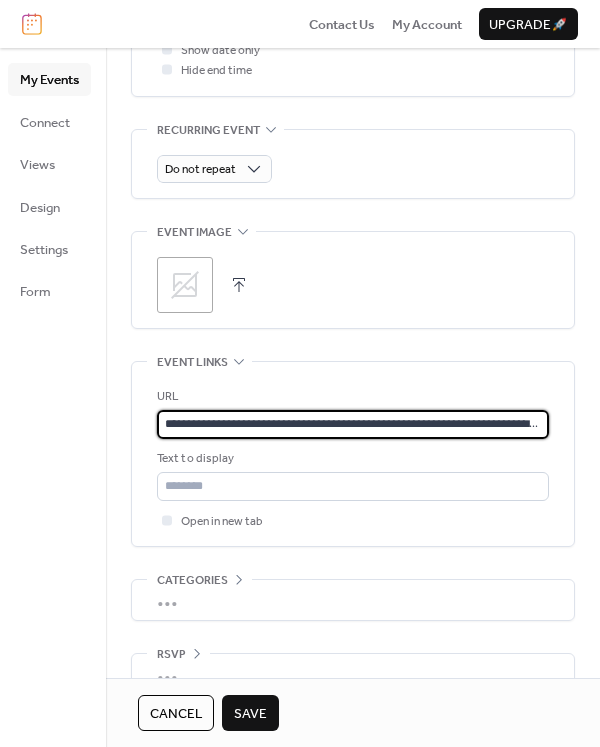 scroll, scrollTop: 0, scrollLeft: 298, axis: horizontal 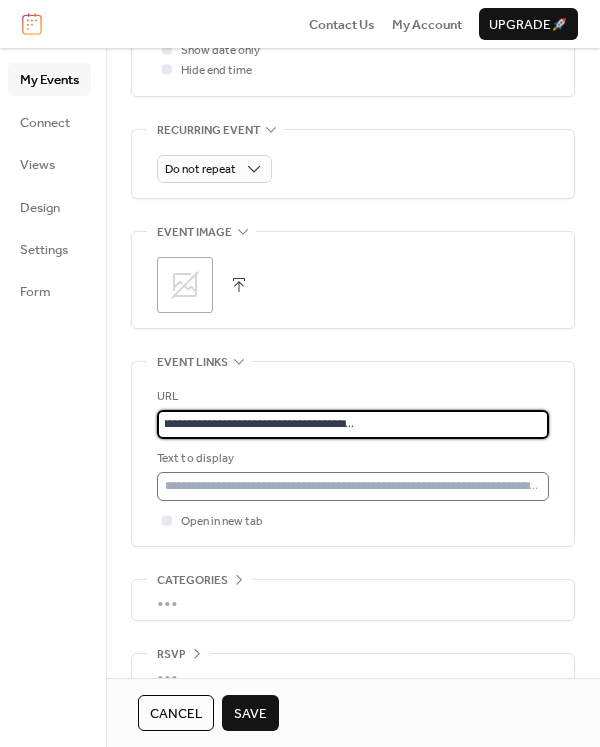 type on "**********" 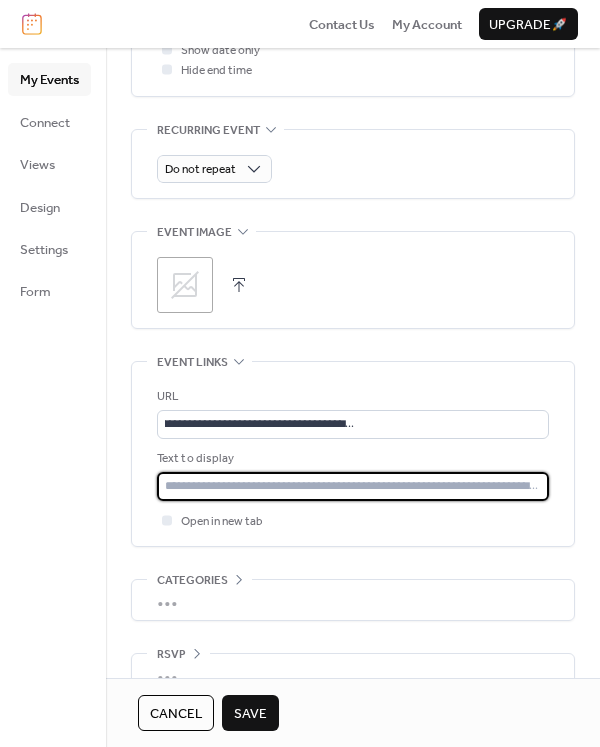 click at bounding box center [353, 486] 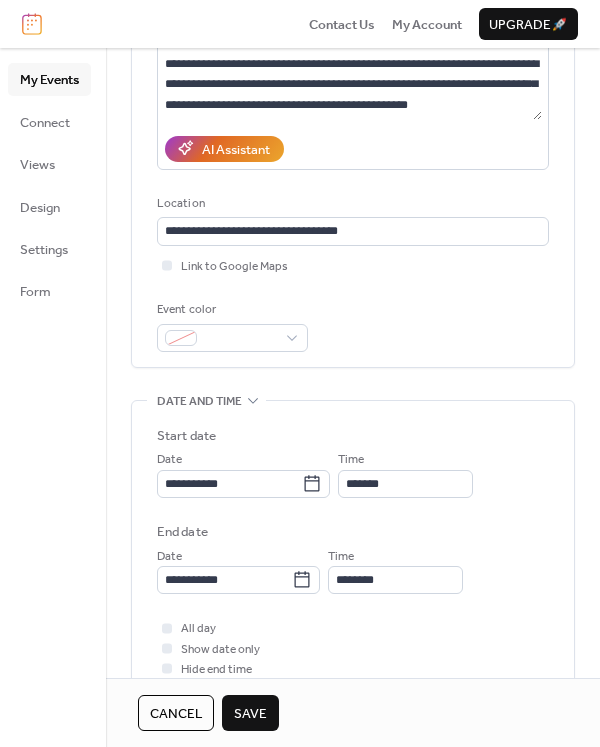 scroll, scrollTop: 0, scrollLeft: 0, axis: both 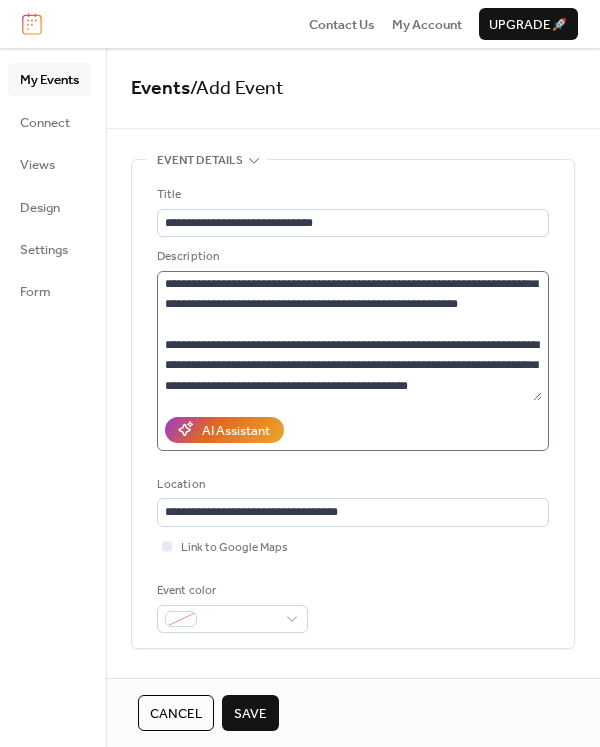 type on "**********" 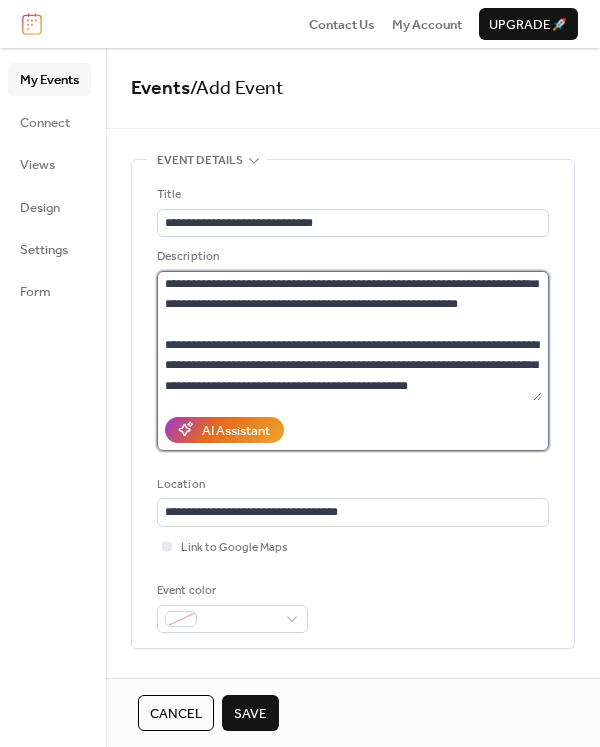 click on "**********" at bounding box center [349, 336] 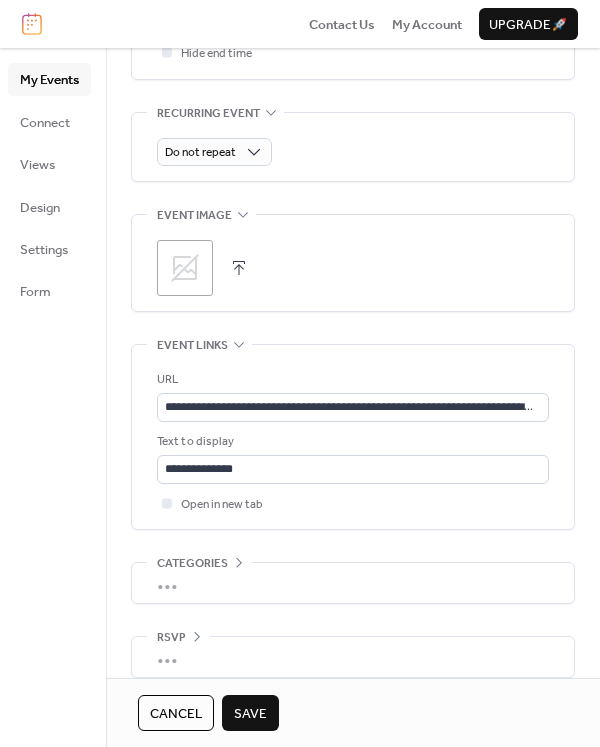 scroll, scrollTop: 917, scrollLeft: 0, axis: vertical 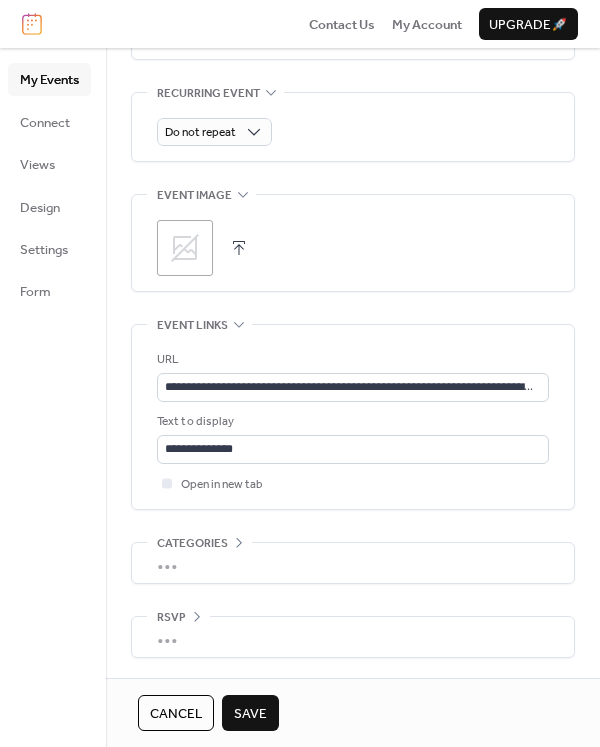 type on "**********" 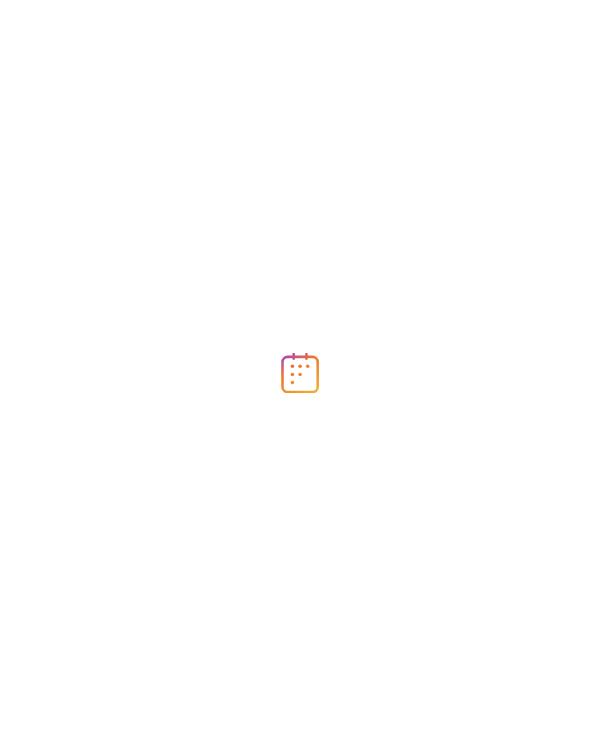scroll, scrollTop: 0, scrollLeft: 0, axis: both 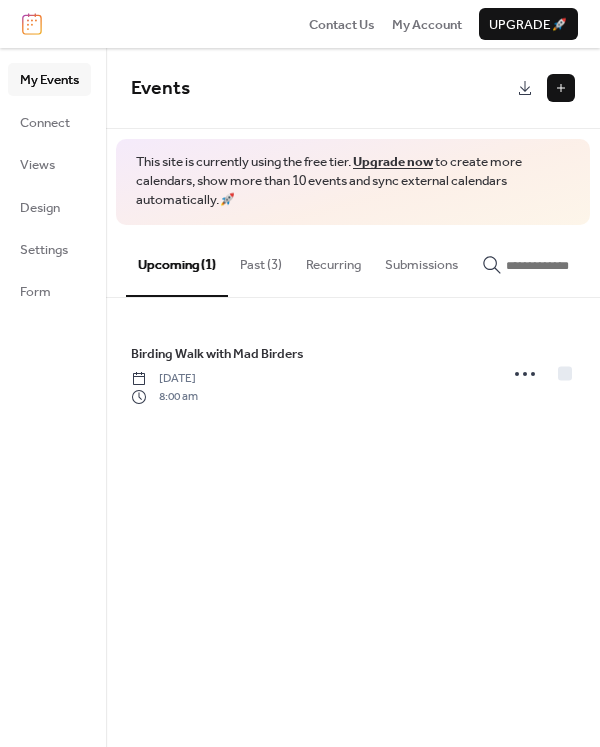 click at bounding box center [561, 88] 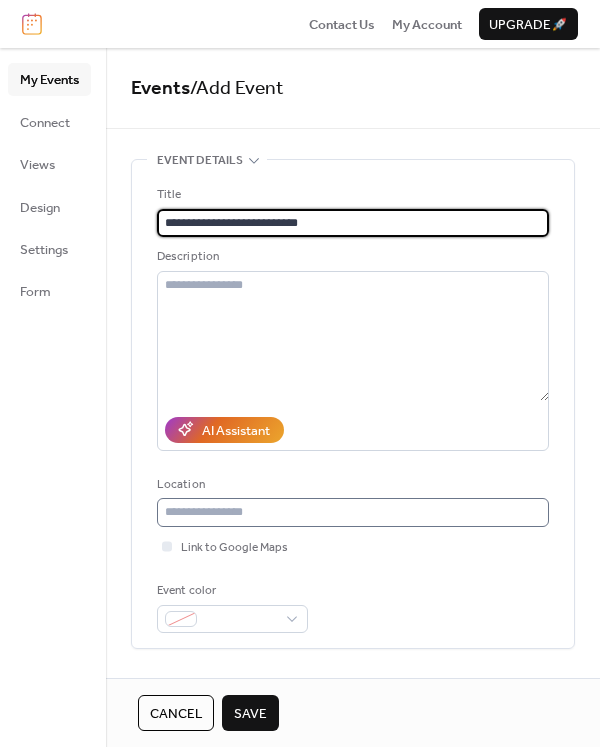 type on "**********" 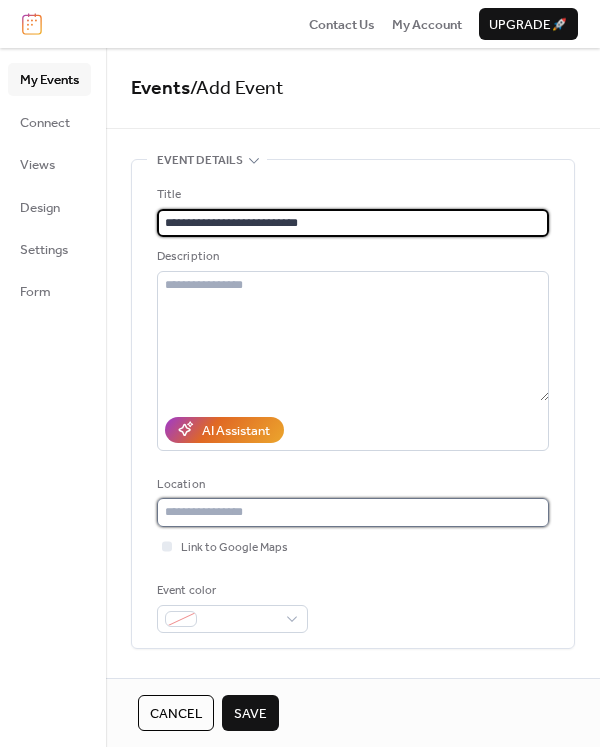 click at bounding box center (353, 512) 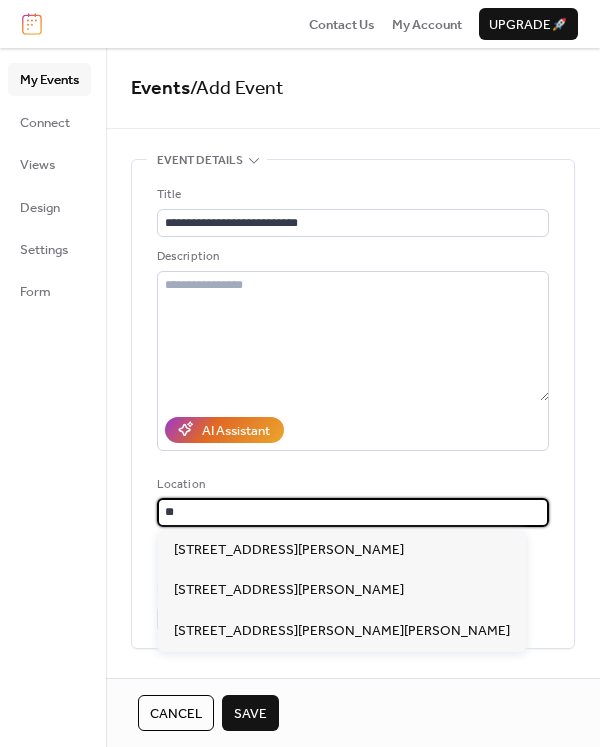 type on "*" 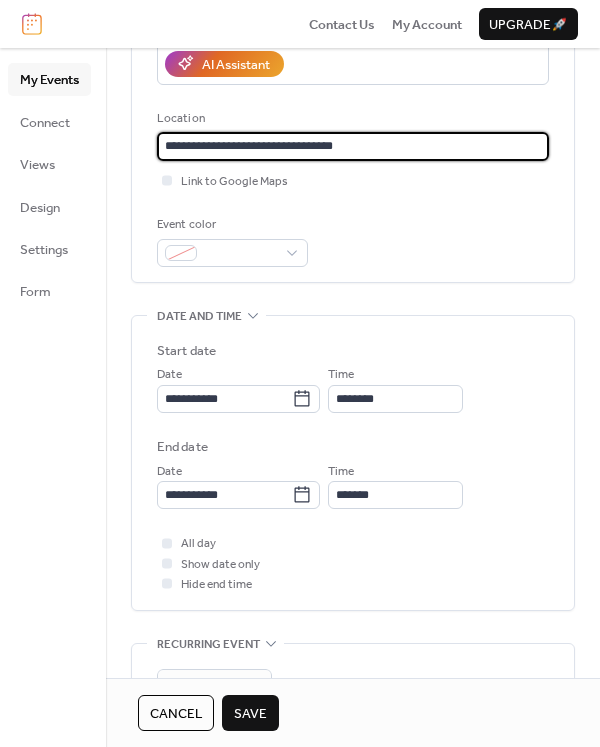 scroll, scrollTop: 389, scrollLeft: 0, axis: vertical 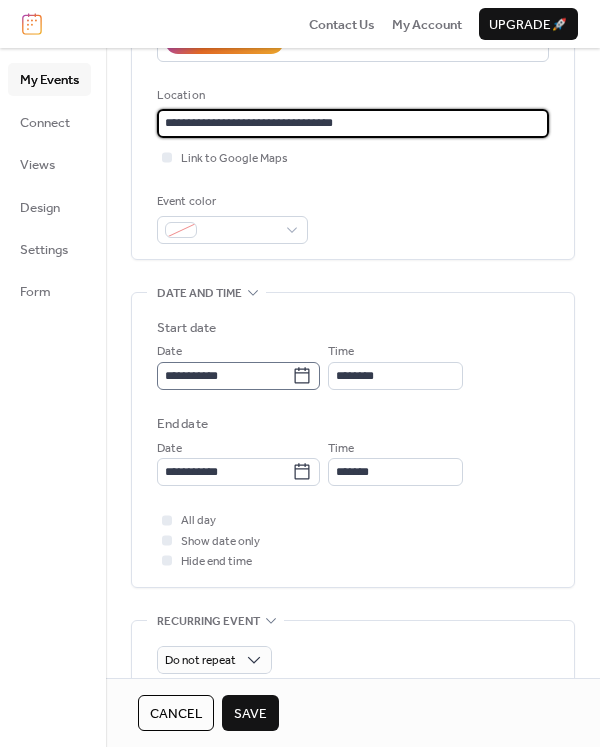 type on "**********" 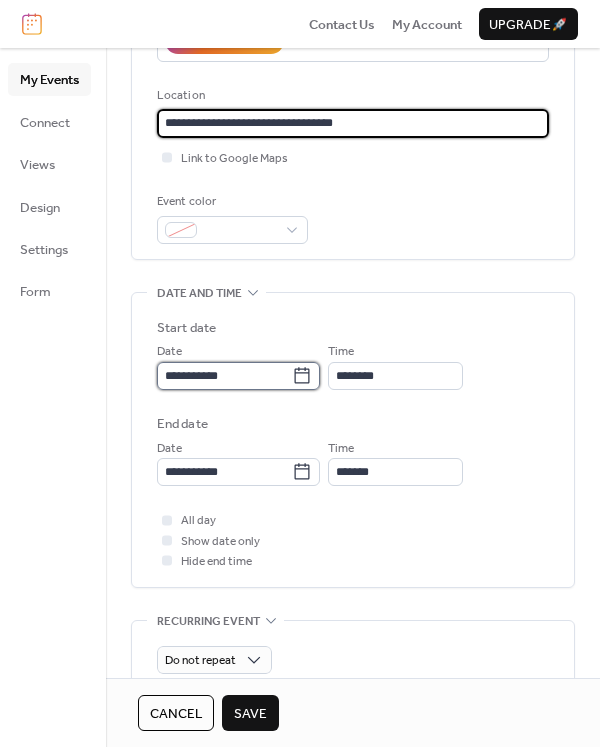 click on "**********" at bounding box center [224, 376] 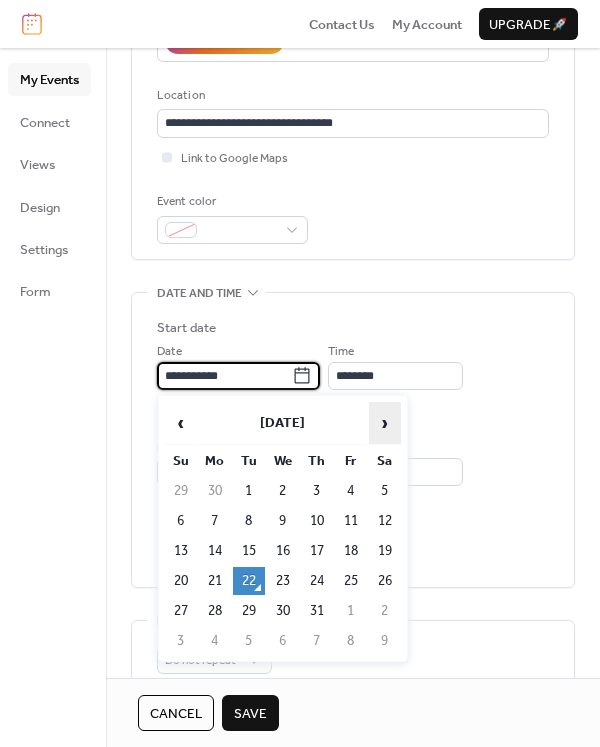 click on "›" at bounding box center (385, 423) 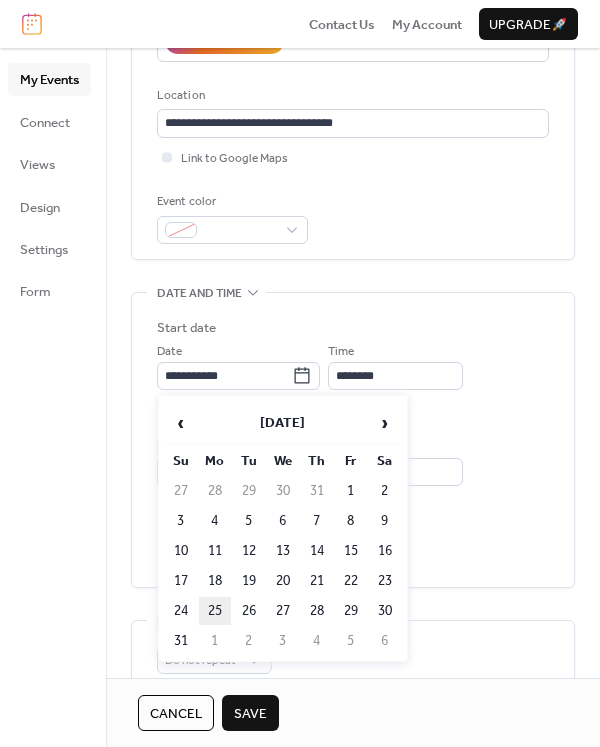 click on "25" at bounding box center [215, 611] 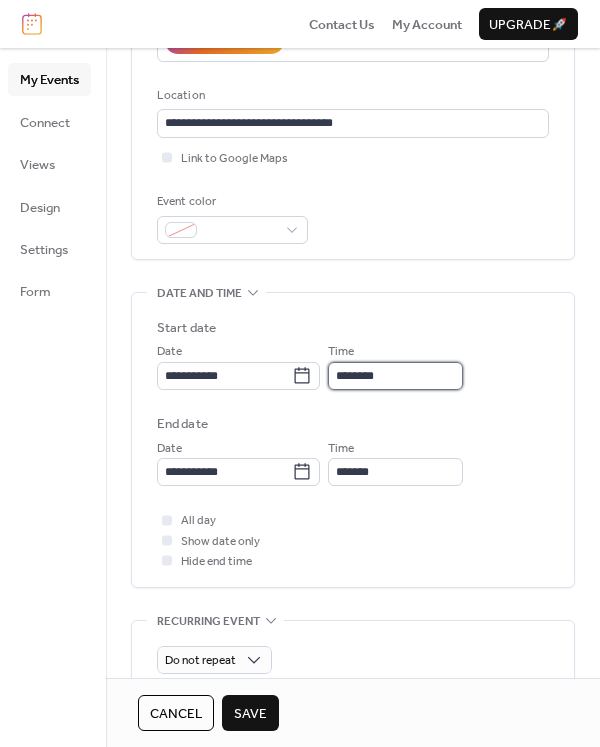 click on "********" at bounding box center [395, 376] 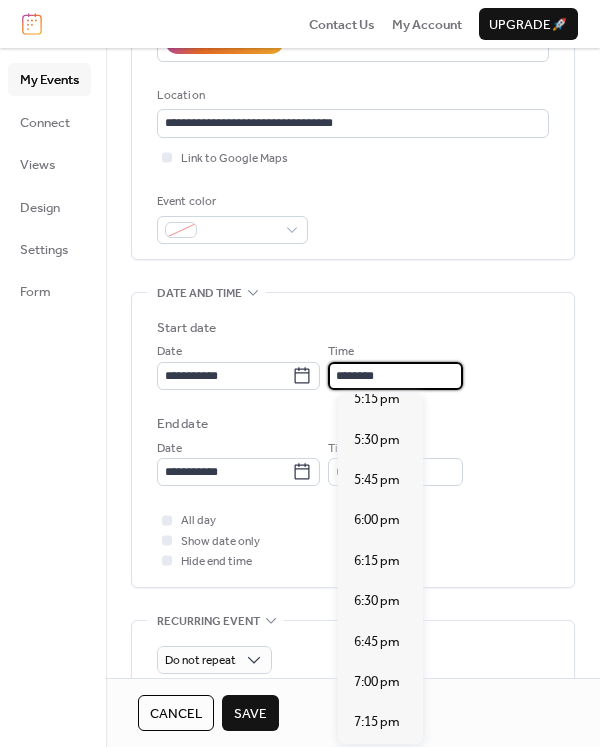 scroll, scrollTop: 2802, scrollLeft: 0, axis: vertical 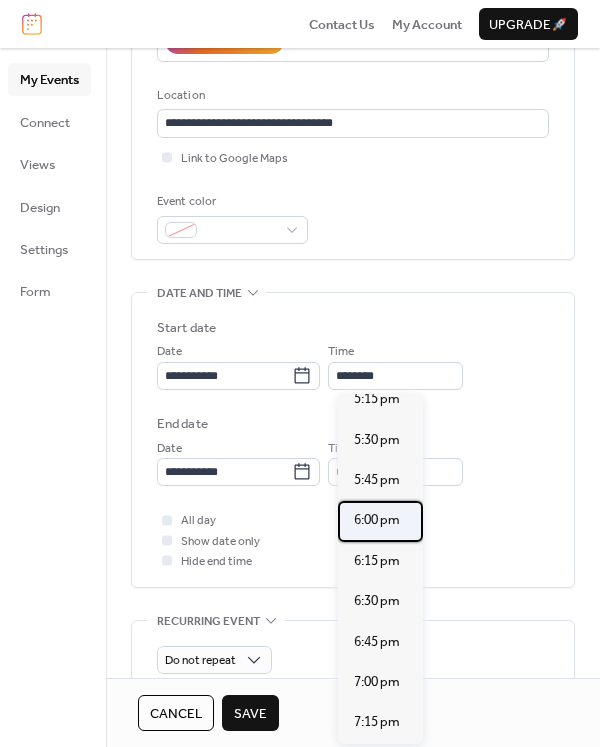 click on "6:00 pm" at bounding box center [377, 520] 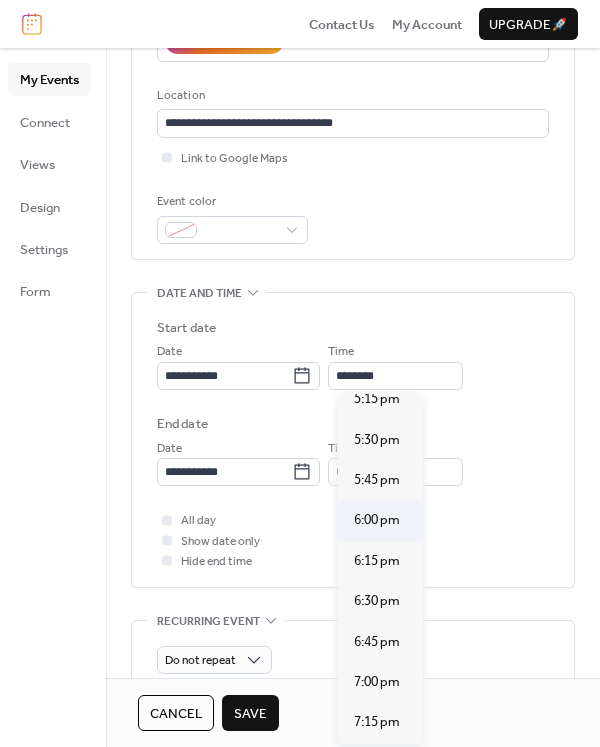 type on "*******" 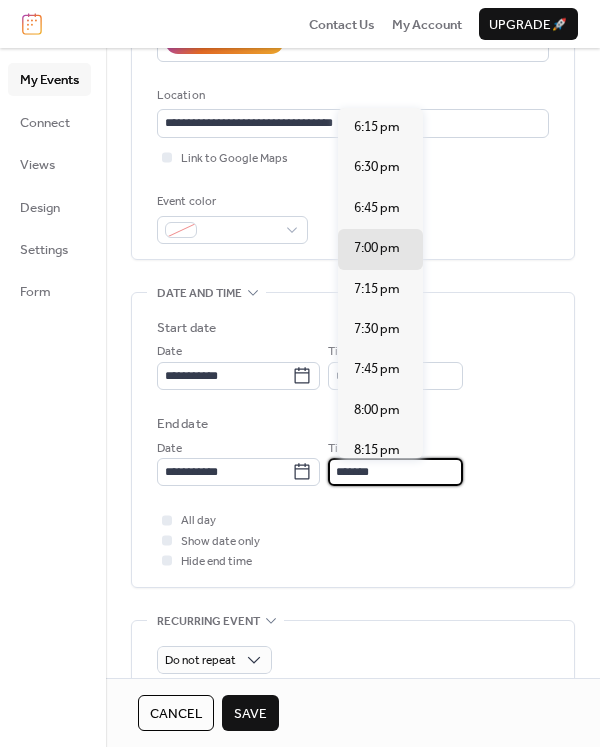 click on "*******" at bounding box center [395, 472] 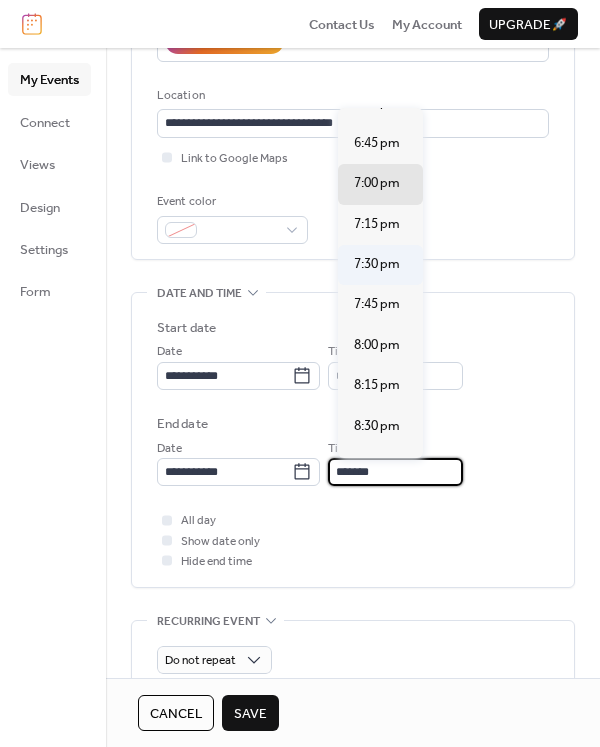 scroll, scrollTop: 74, scrollLeft: 0, axis: vertical 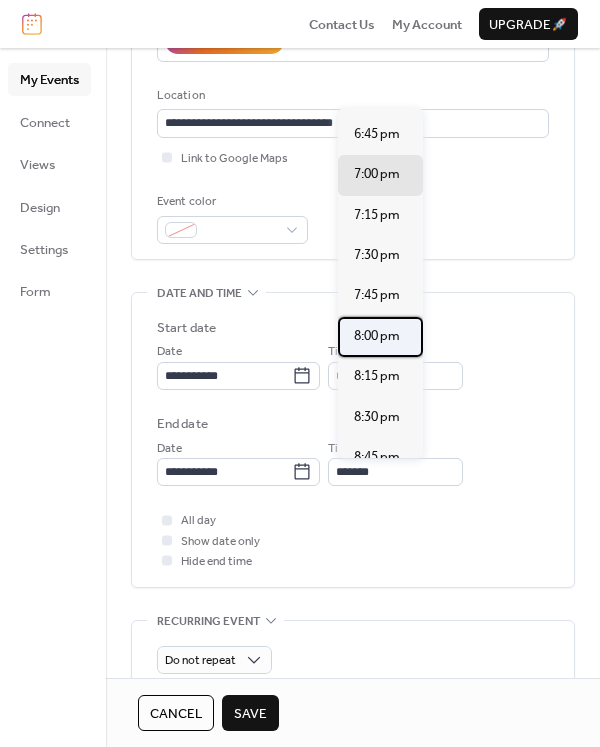 click on "8:00 pm" at bounding box center (377, 336) 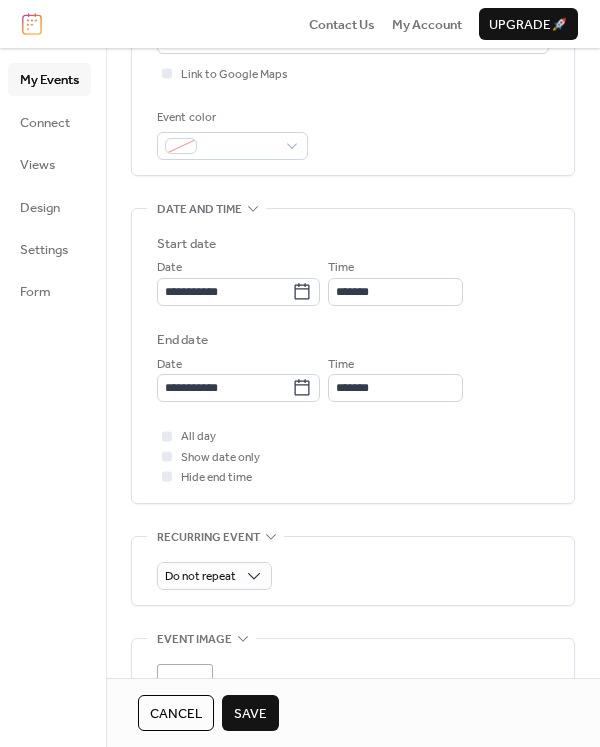 scroll, scrollTop: 476, scrollLeft: 0, axis: vertical 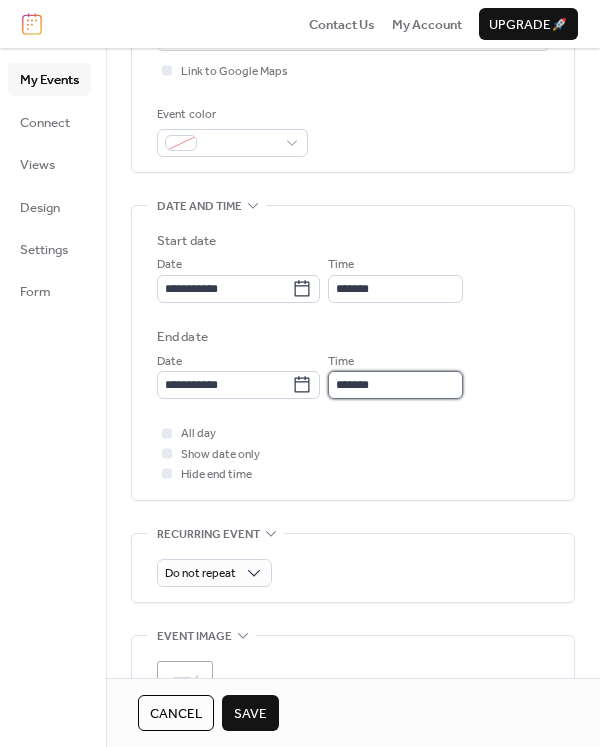 click on "*******" at bounding box center [395, 385] 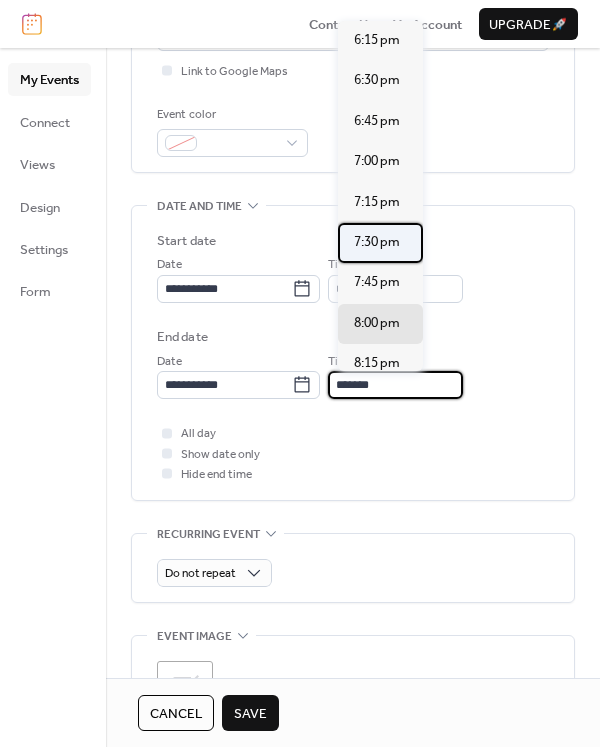 click on "7:30 pm" at bounding box center [377, 242] 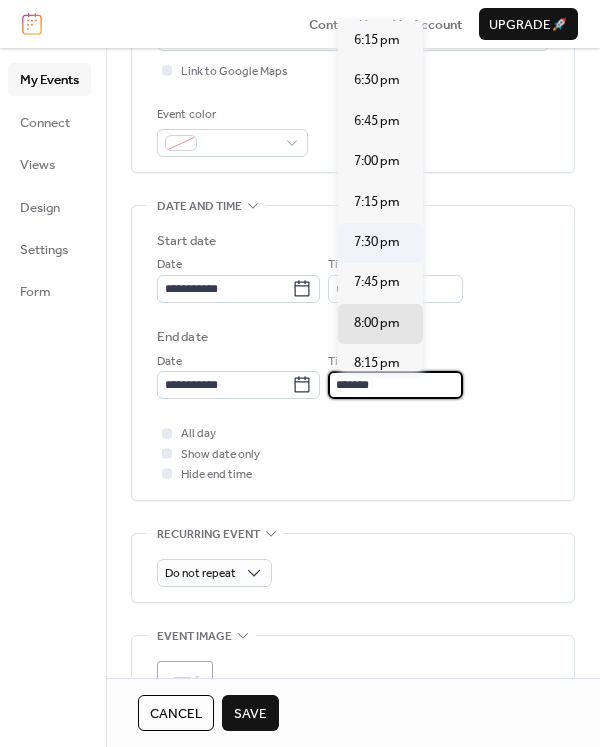 type on "*******" 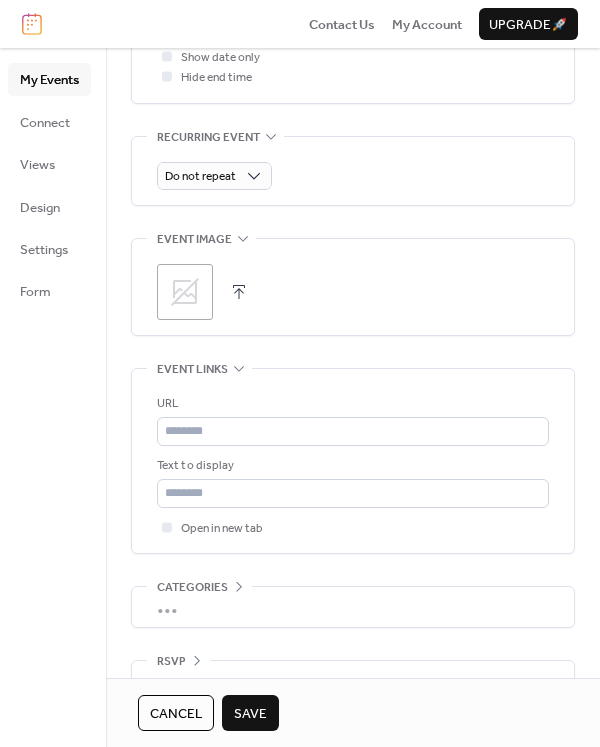 scroll, scrollTop: 917, scrollLeft: 0, axis: vertical 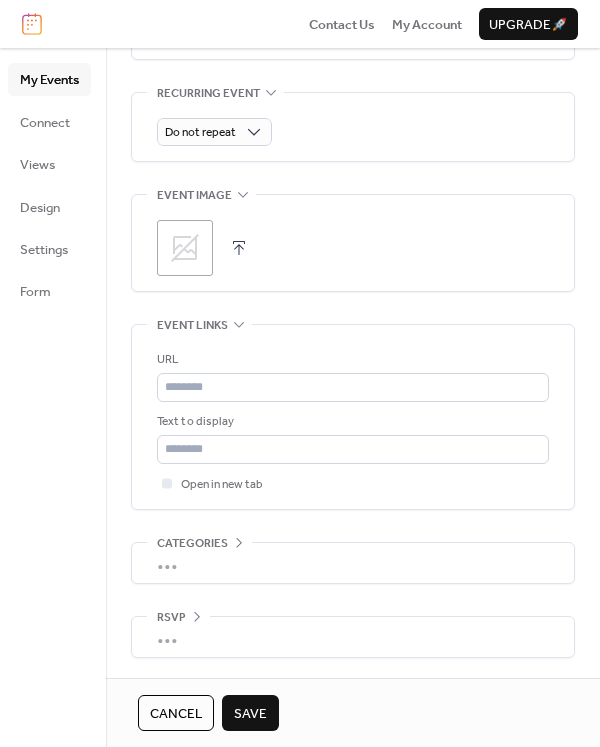 click on "Save" at bounding box center [250, 714] 